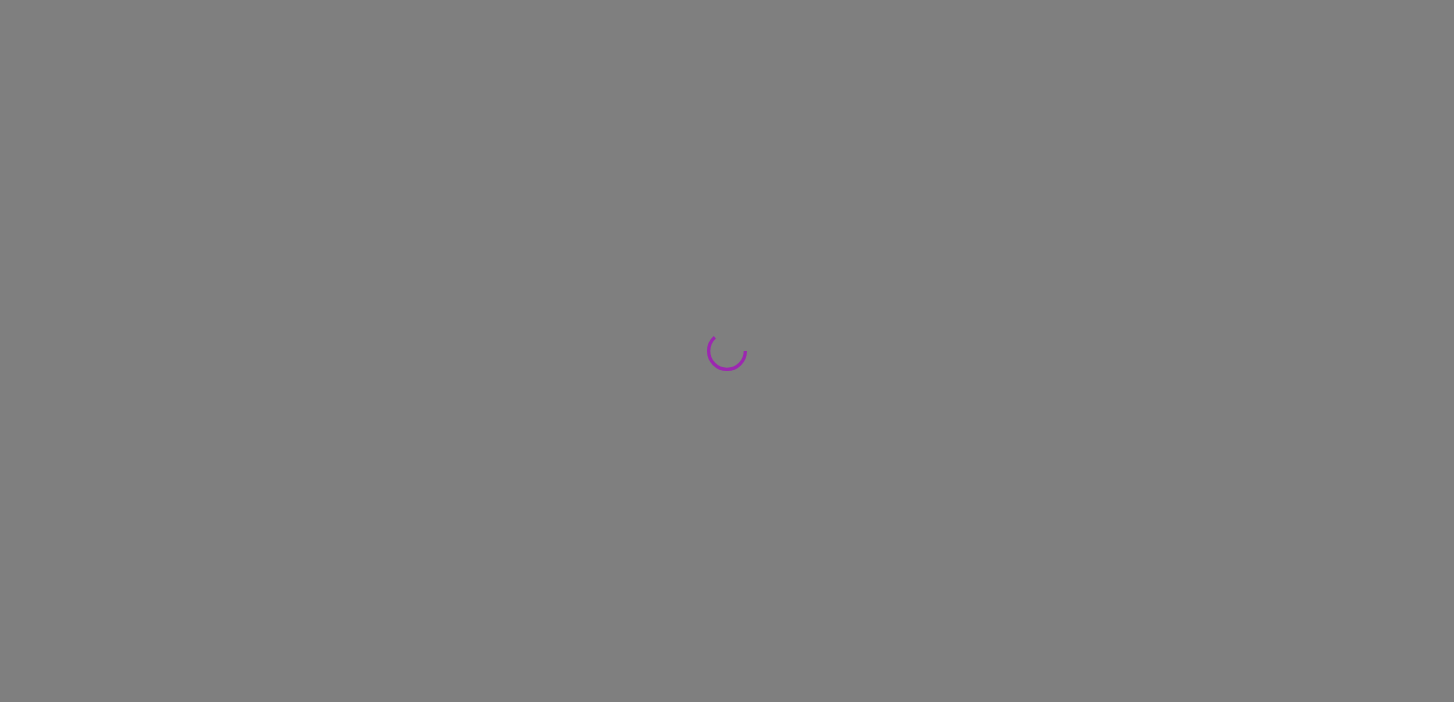 scroll, scrollTop: 0, scrollLeft: 0, axis: both 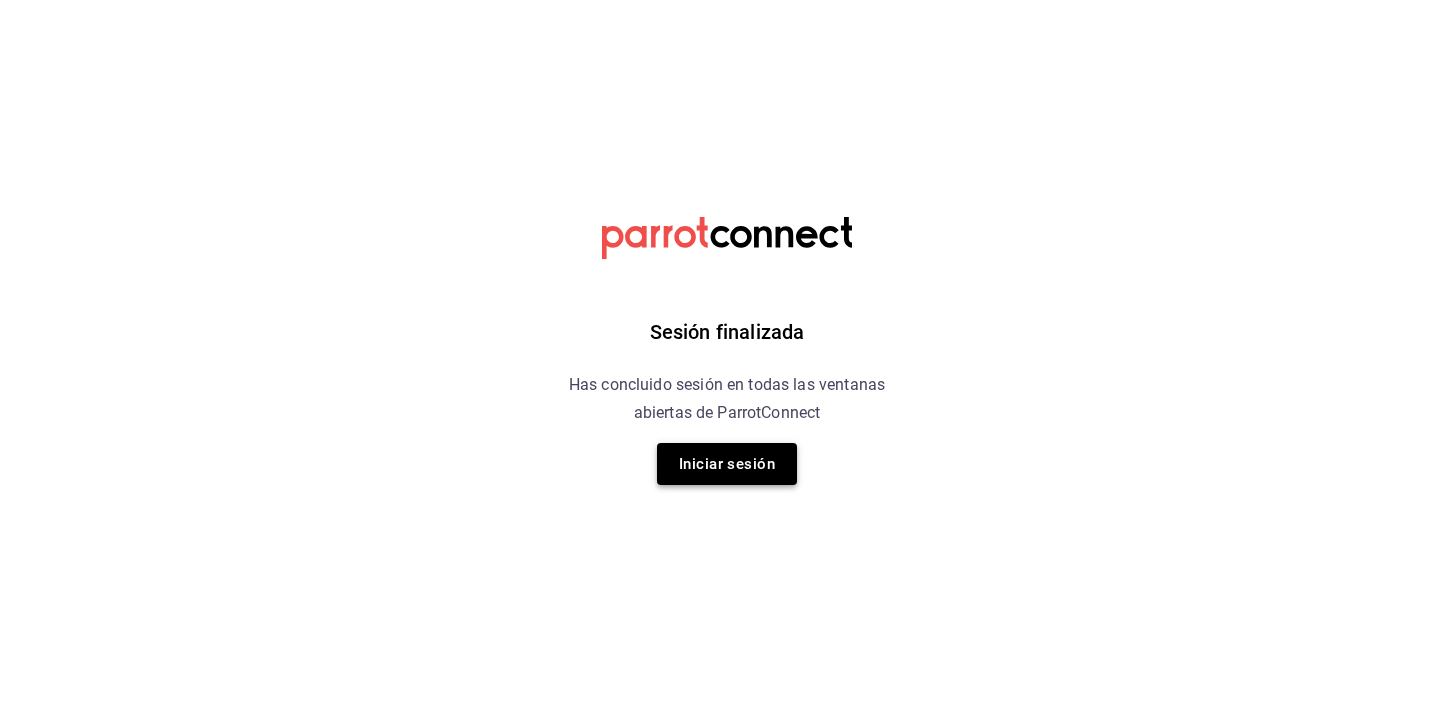 click on "Iniciar sesión" at bounding box center [727, 464] 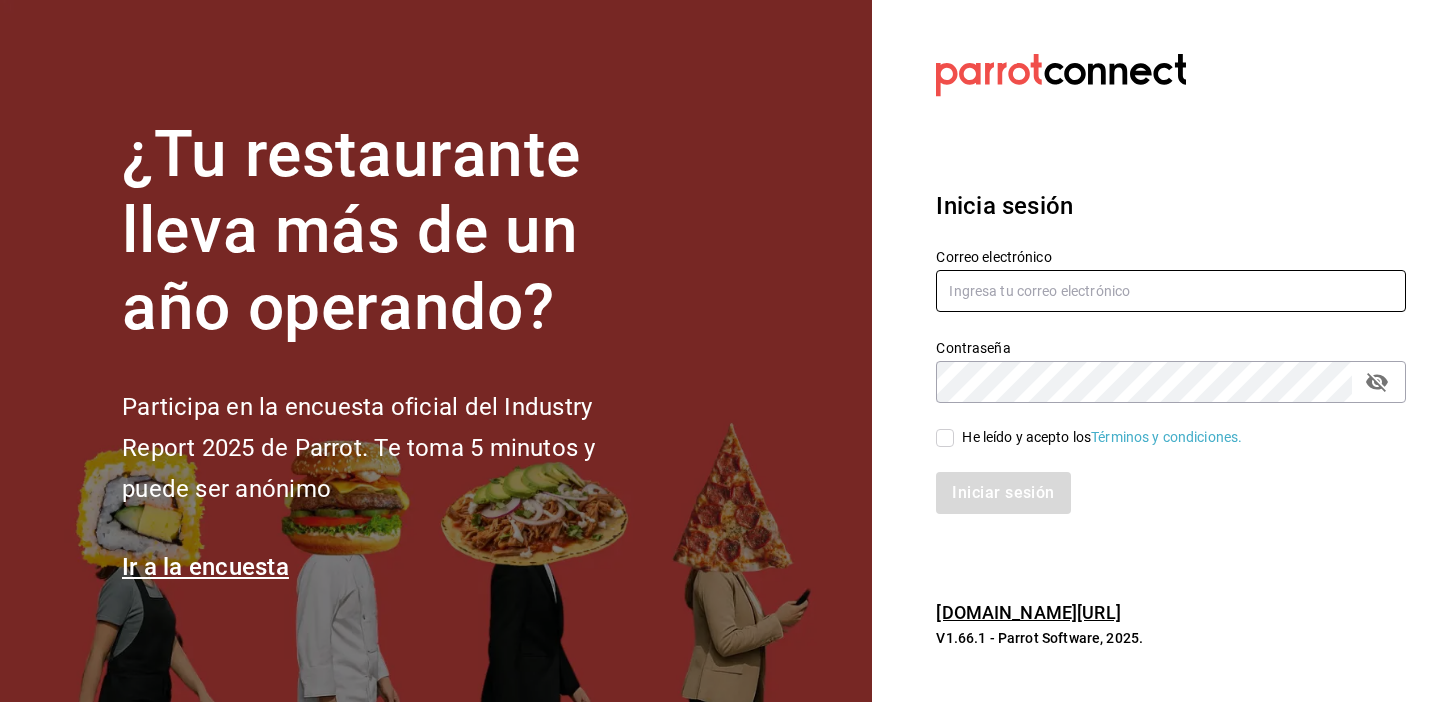 click at bounding box center (1171, 291) 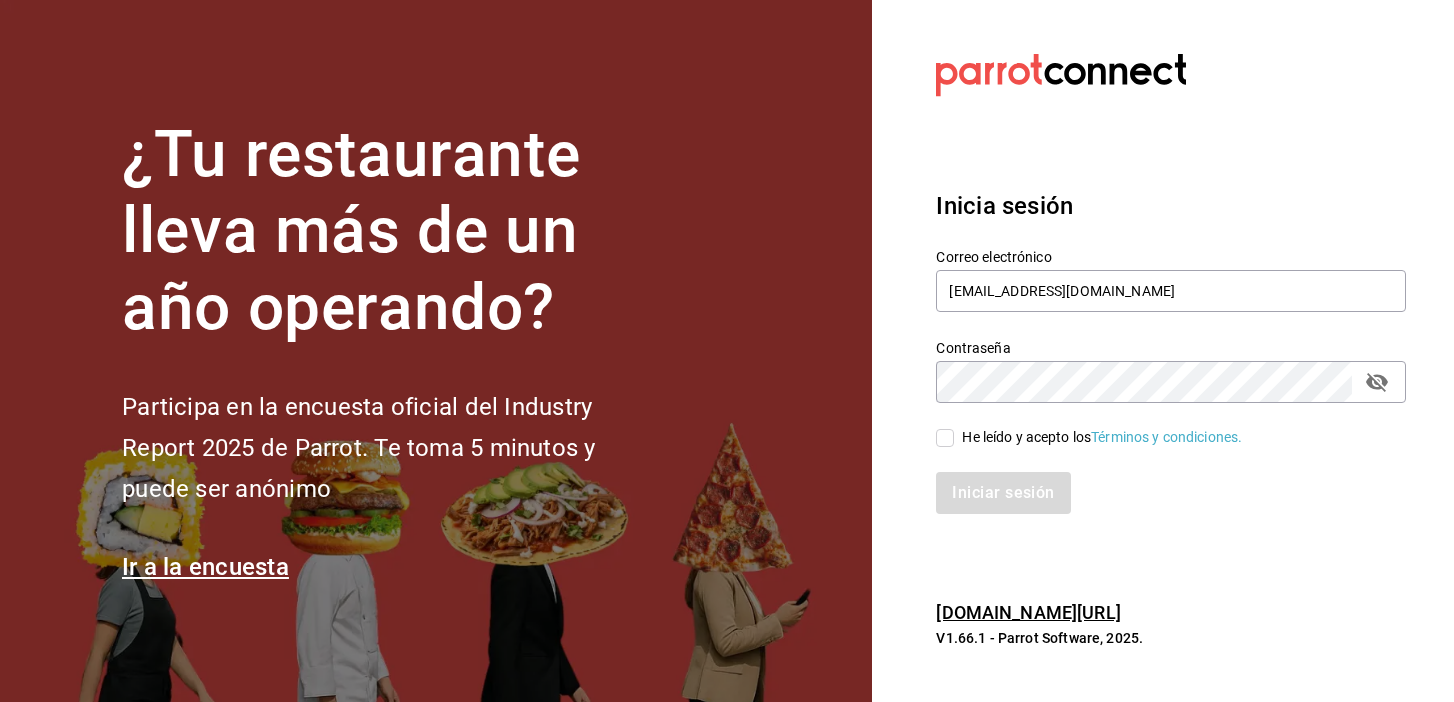click on "He leído y acepto los  Términos y condiciones." at bounding box center (945, 438) 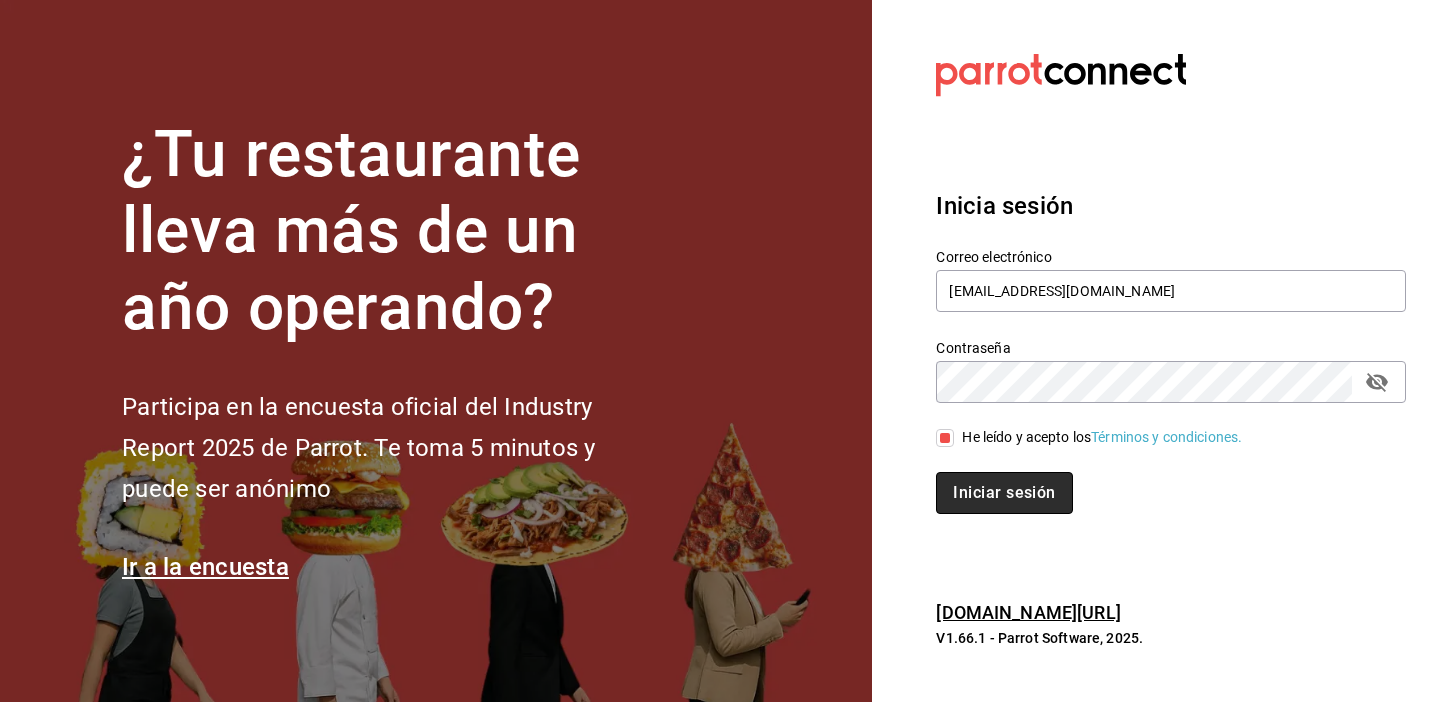 click on "Iniciar sesión" at bounding box center [1004, 493] 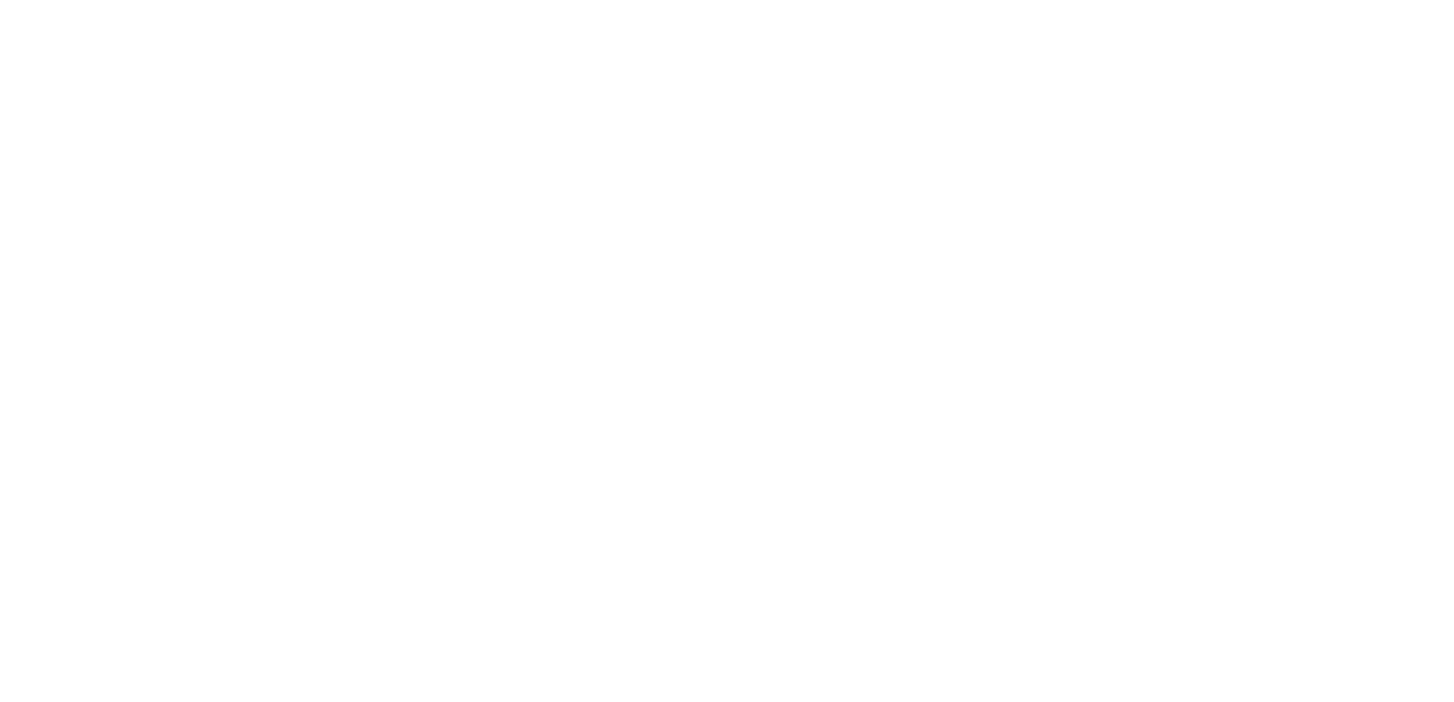 scroll, scrollTop: 0, scrollLeft: 0, axis: both 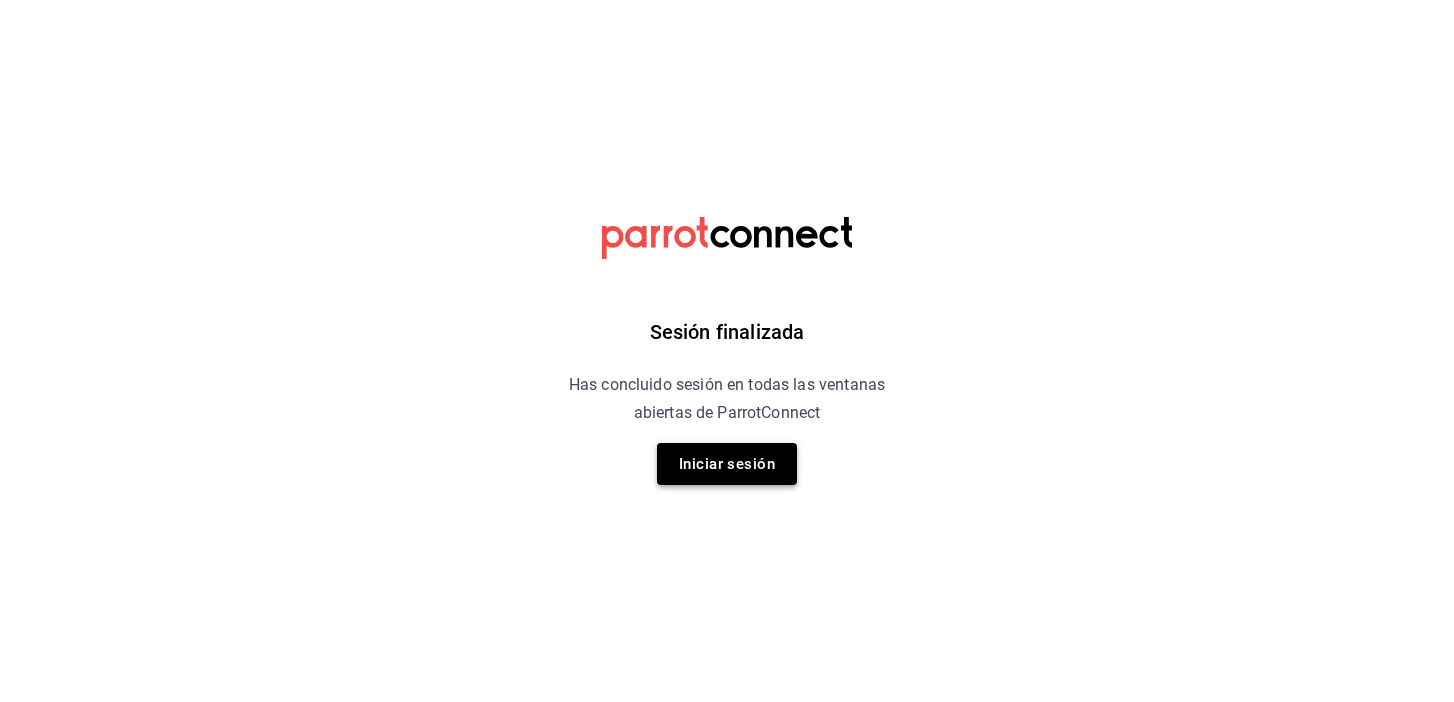 click on "Iniciar sesión" at bounding box center (727, 464) 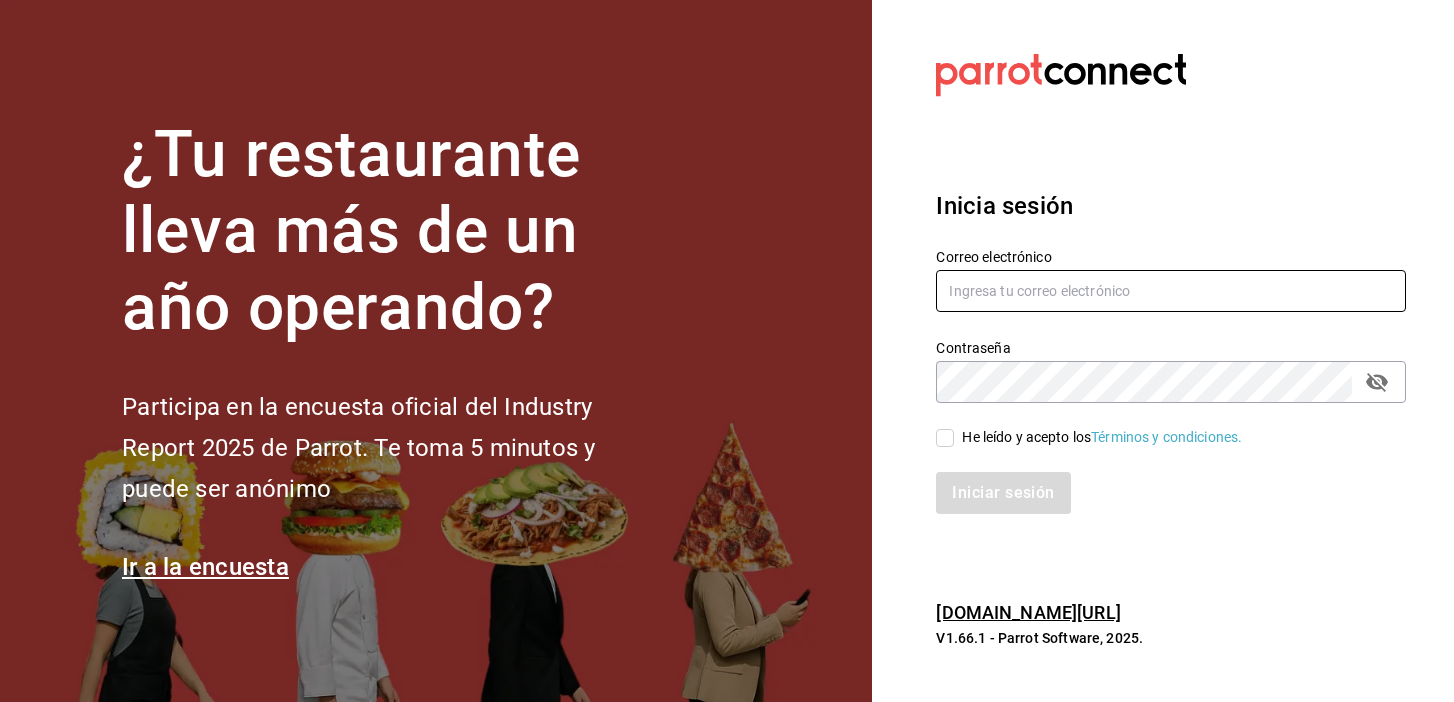 click at bounding box center [1171, 291] 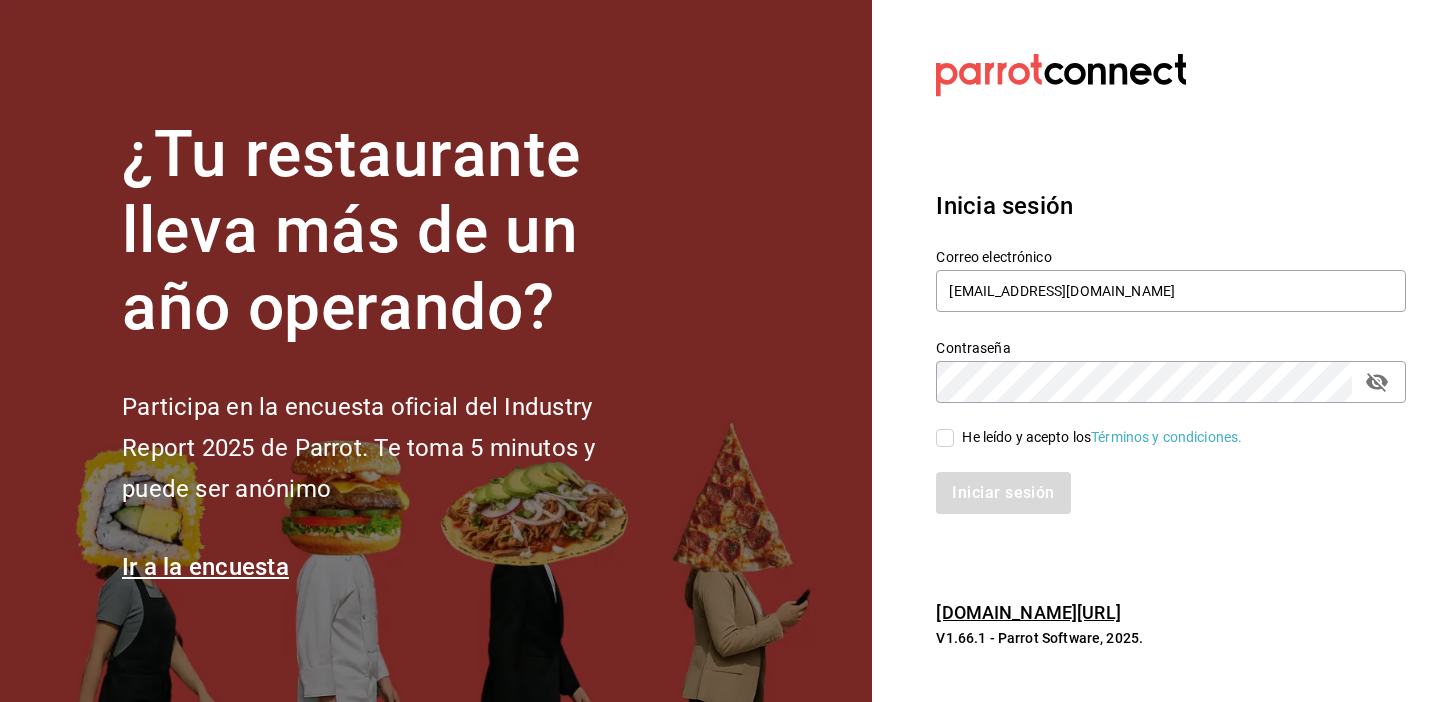 click on "He leído y acepto los  Términos y condiciones." at bounding box center [945, 438] 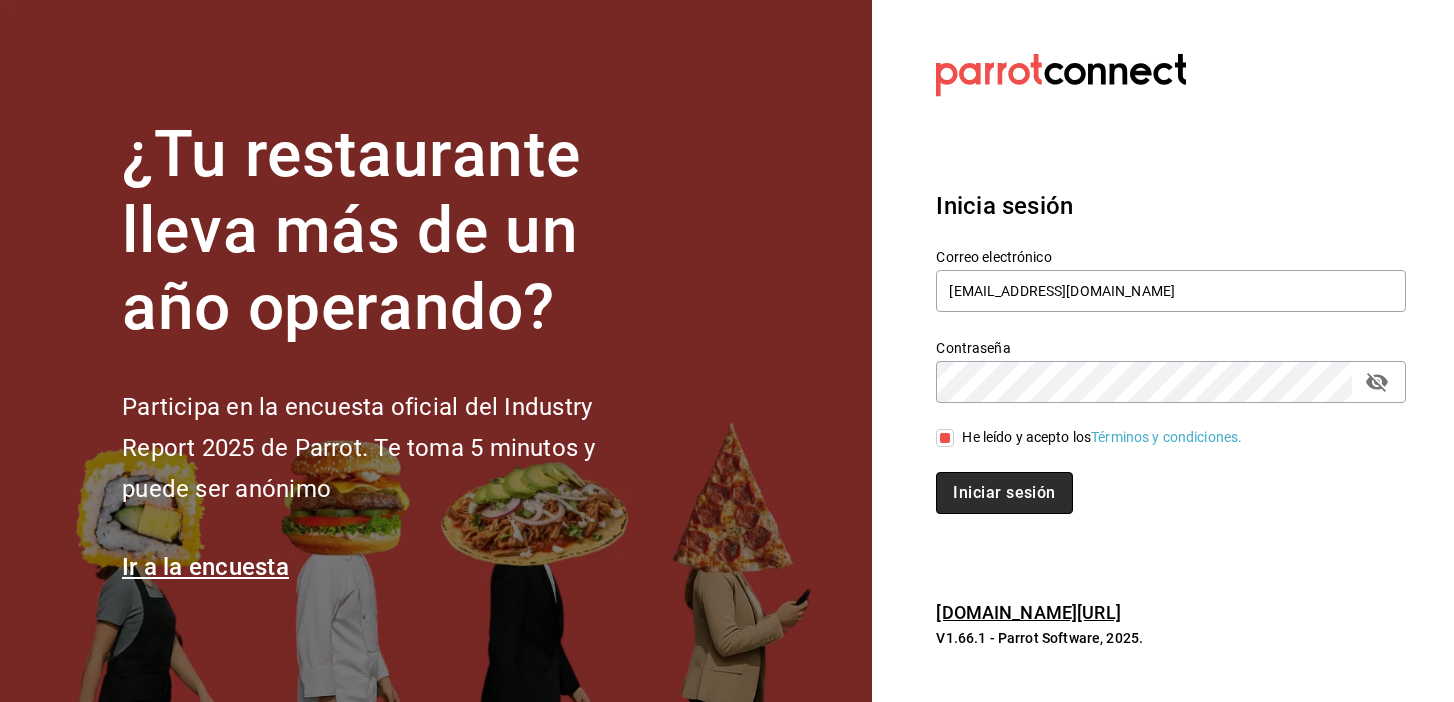 click on "Iniciar sesión" at bounding box center (1004, 493) 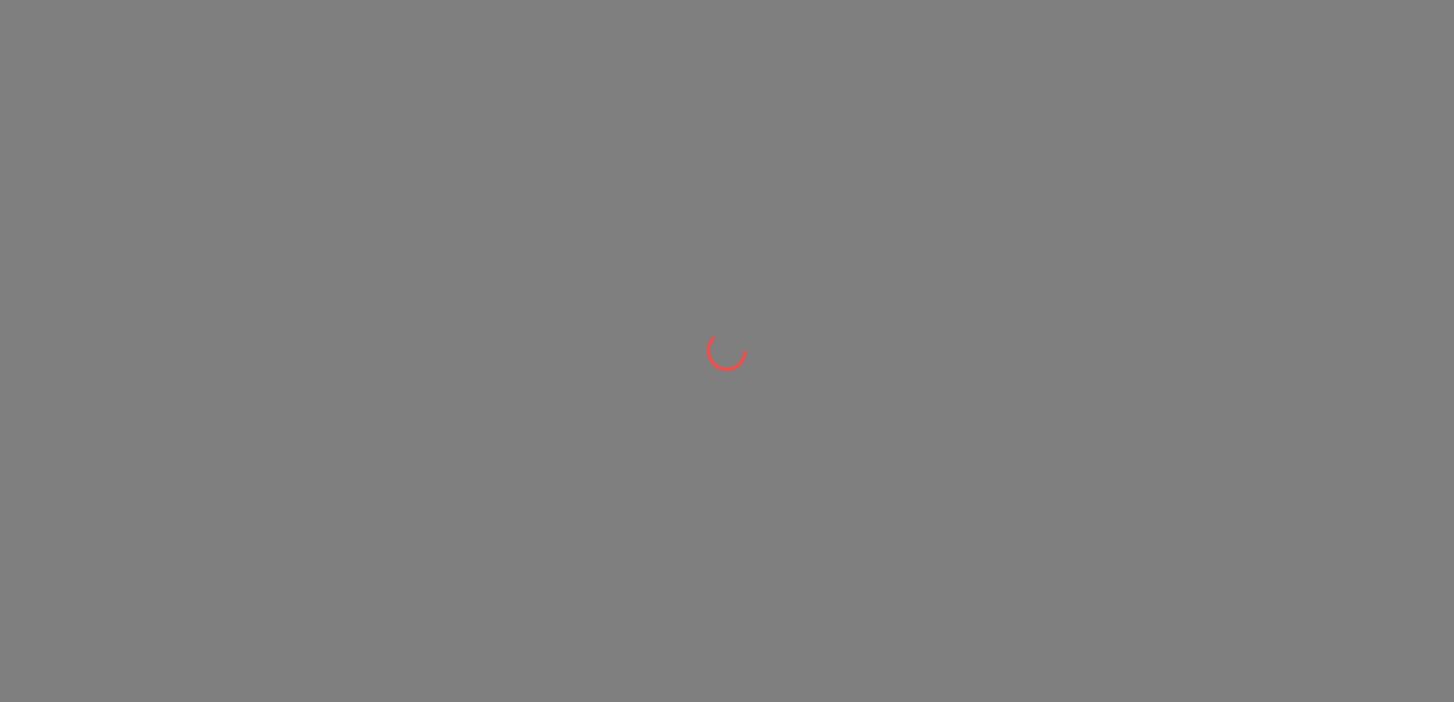 scroll, scrollTop: 0, scrollLeft: 0, axis: both 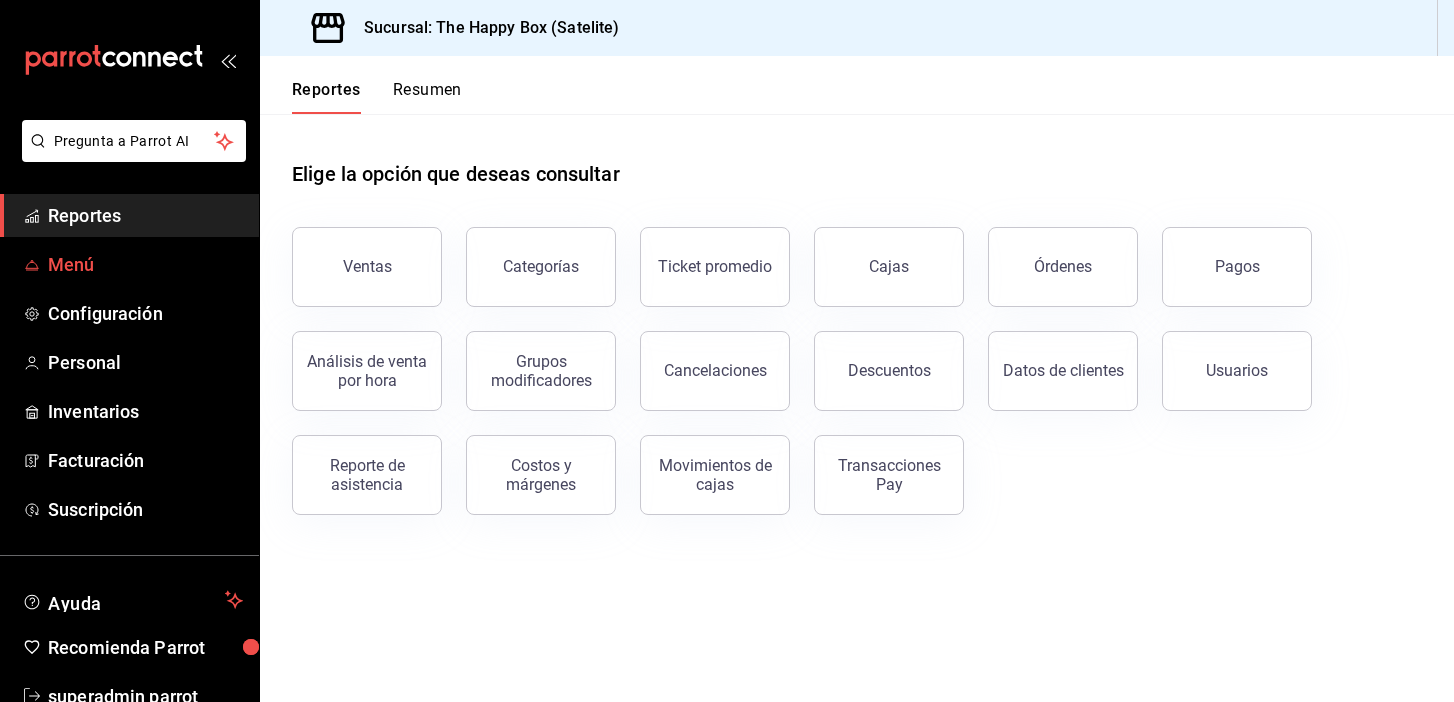 click on "Menú" at bounding box center [145, 264] 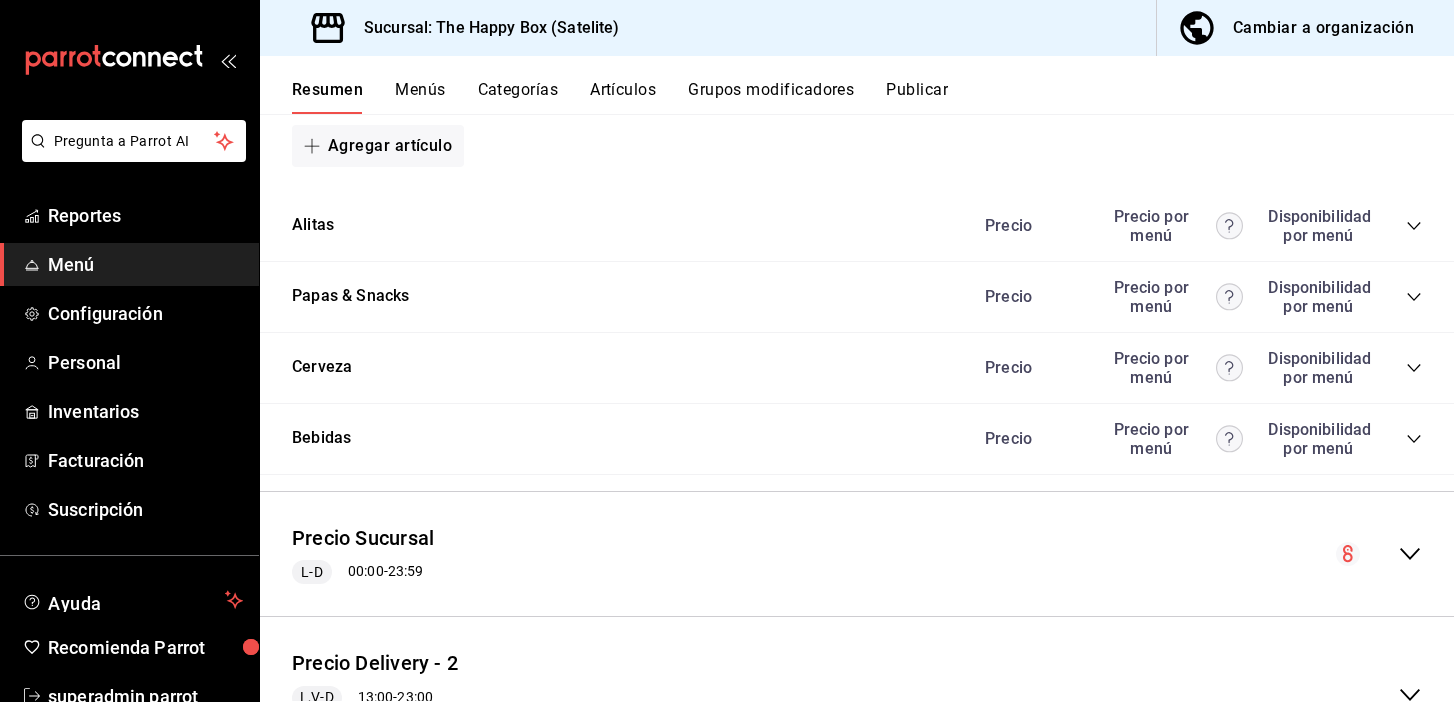 scroll, scrollTop: 1109, scrollLeft: 0, axis: vertical 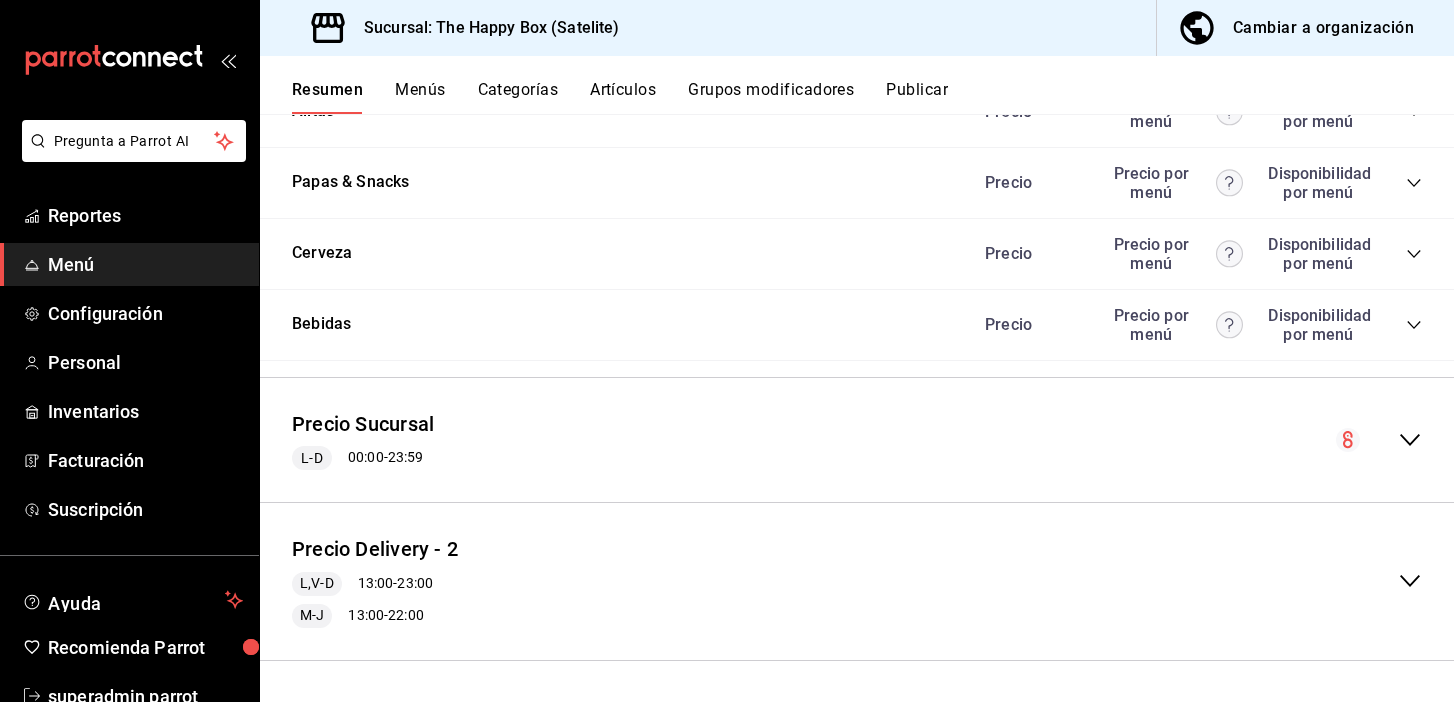 click 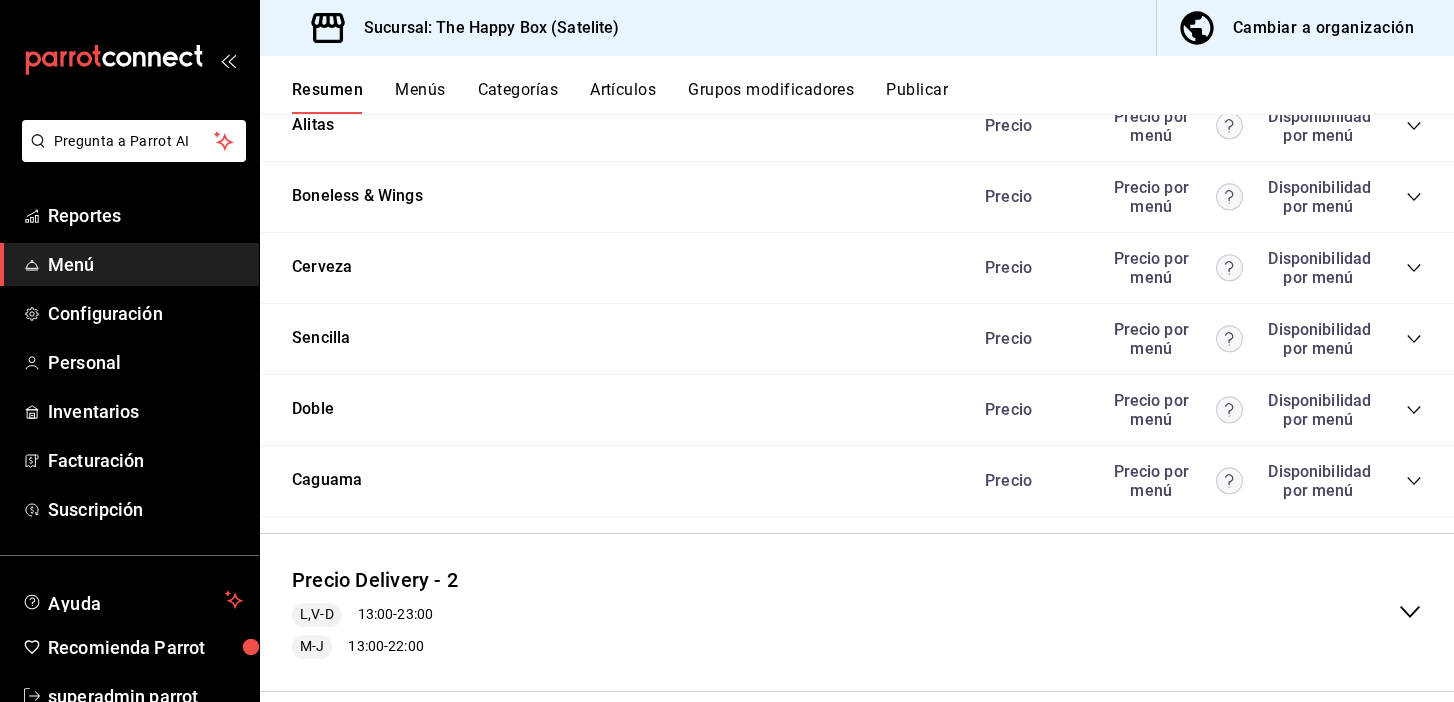 scroll, scrollTop: 4670, scrollLeft: 0, axis: vertical 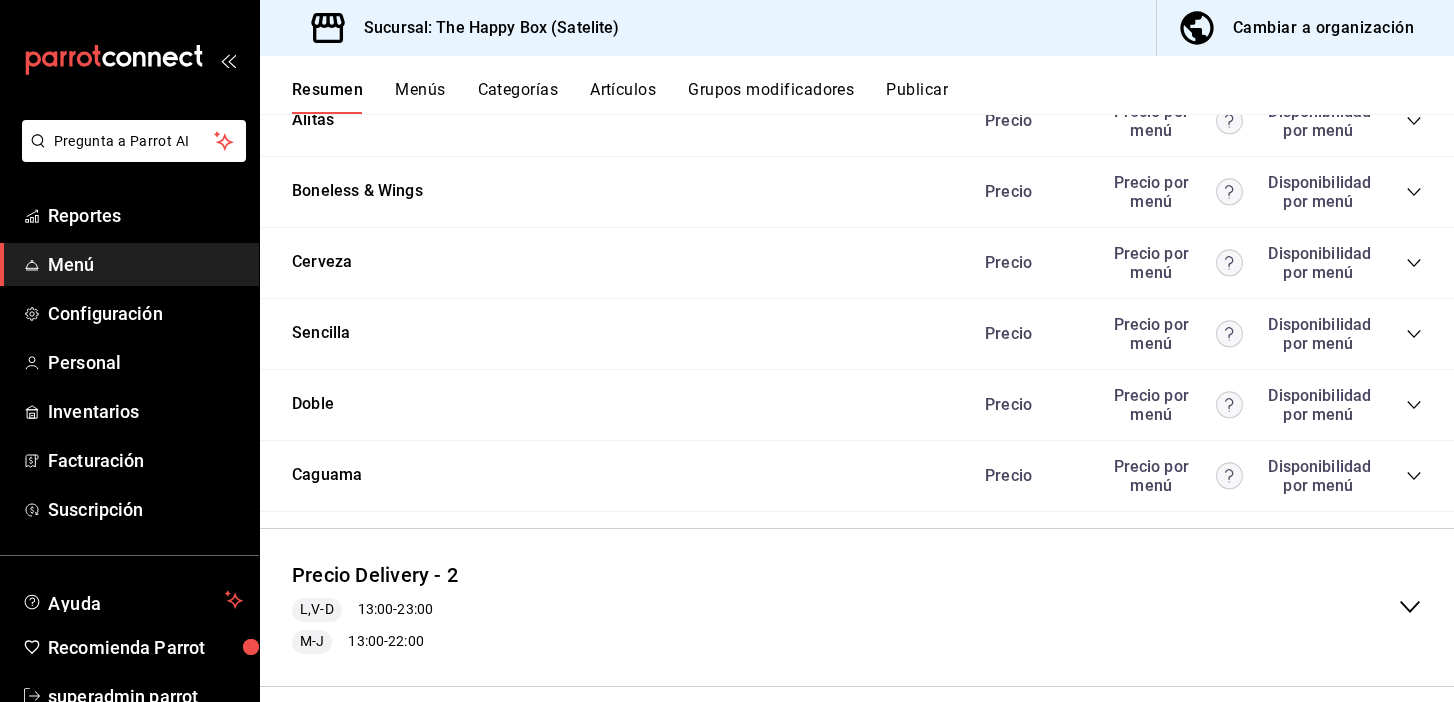 click 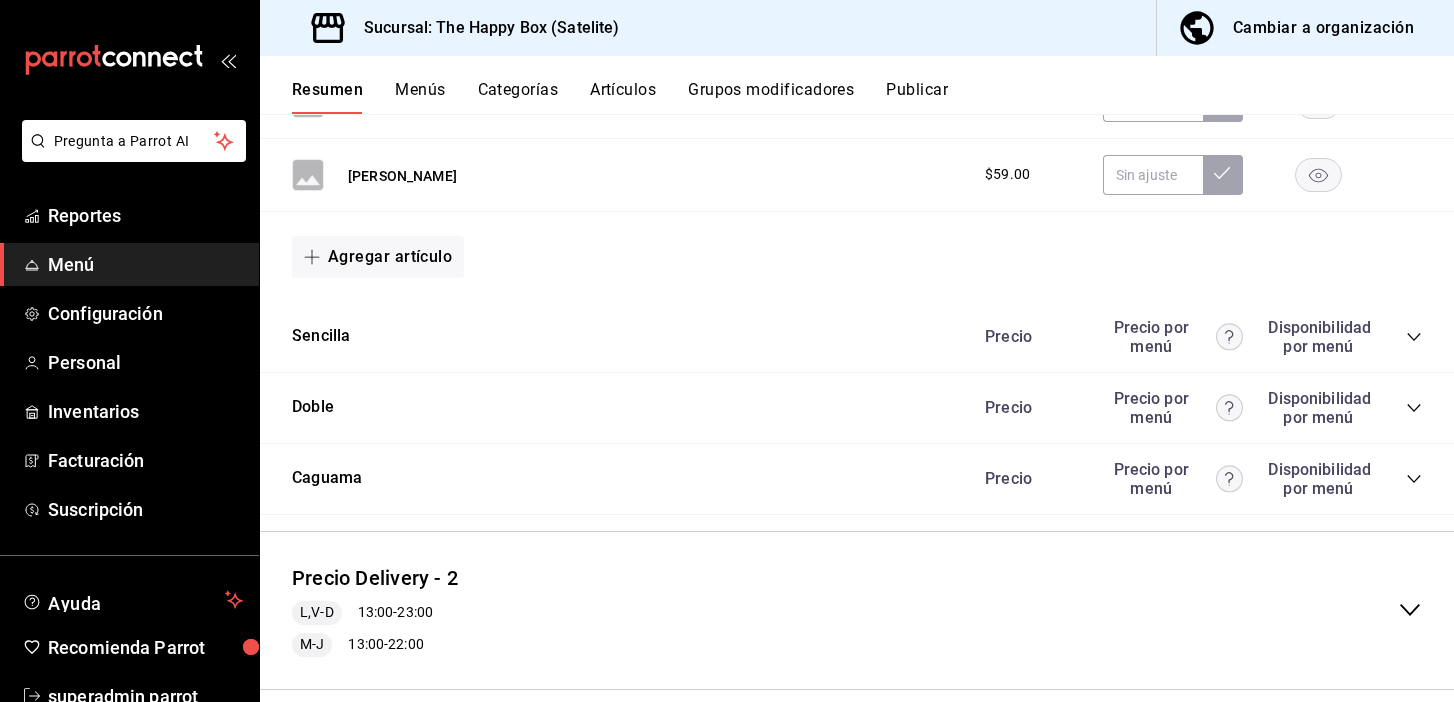 scroll, scrollTop: 6246, scrollLeft: 0, axis: vertical 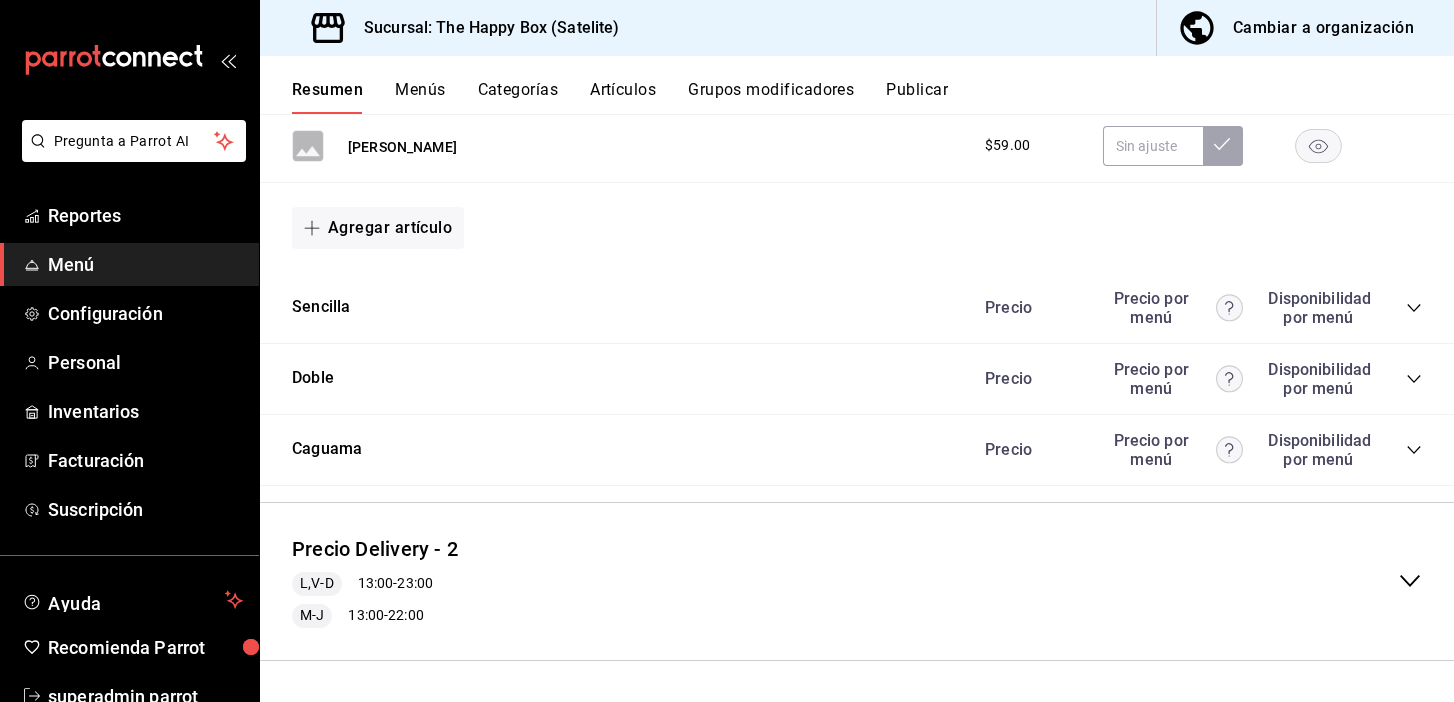 click 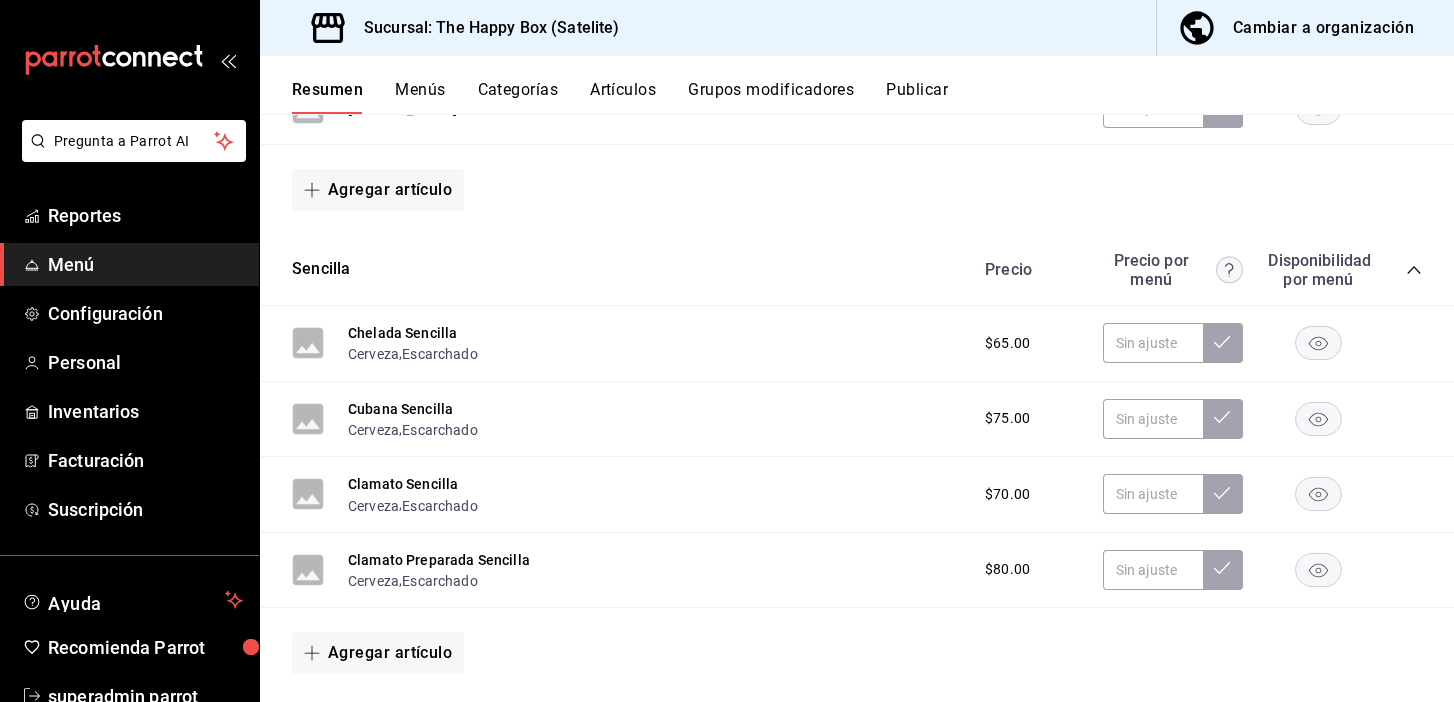 scroll, scrollTop: 6310, scrollLeft: 0, axis: vertical 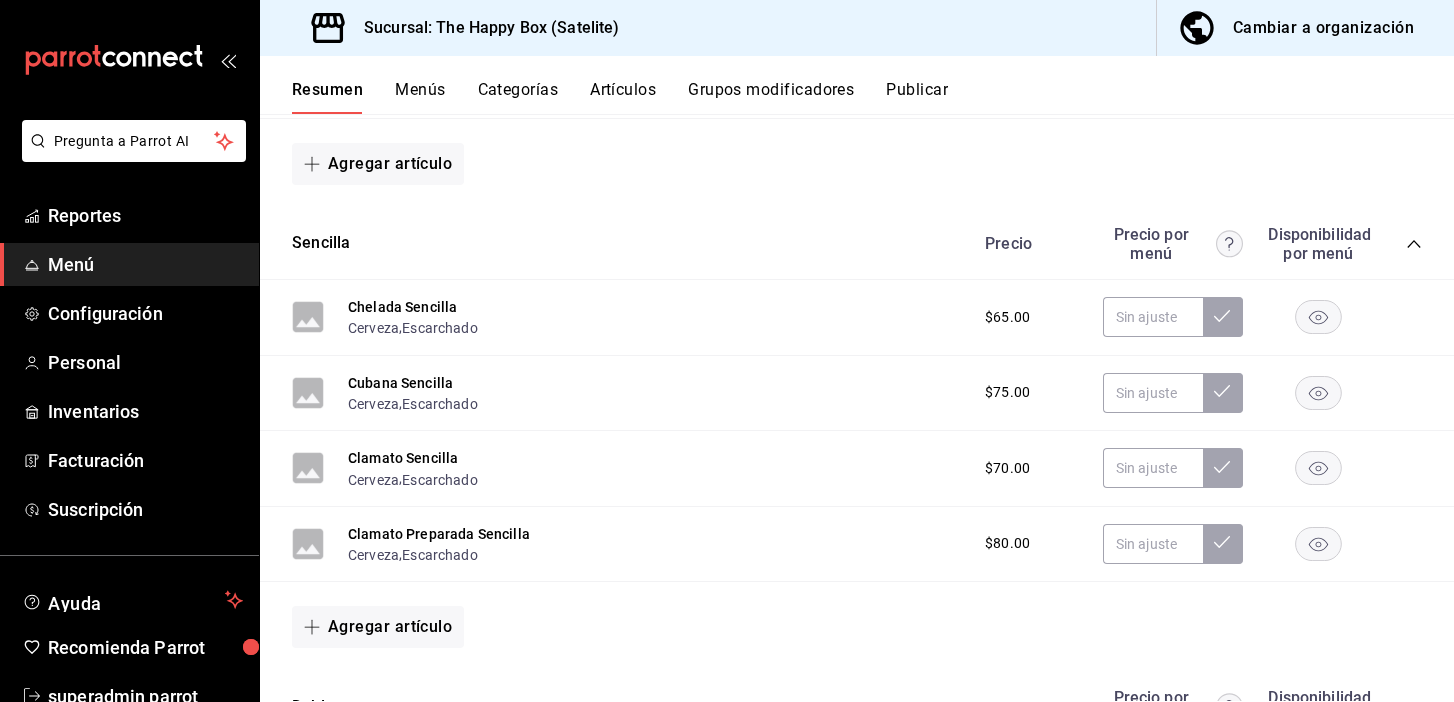 click on "Grupos modificadores" at bounding box center (771, 97) 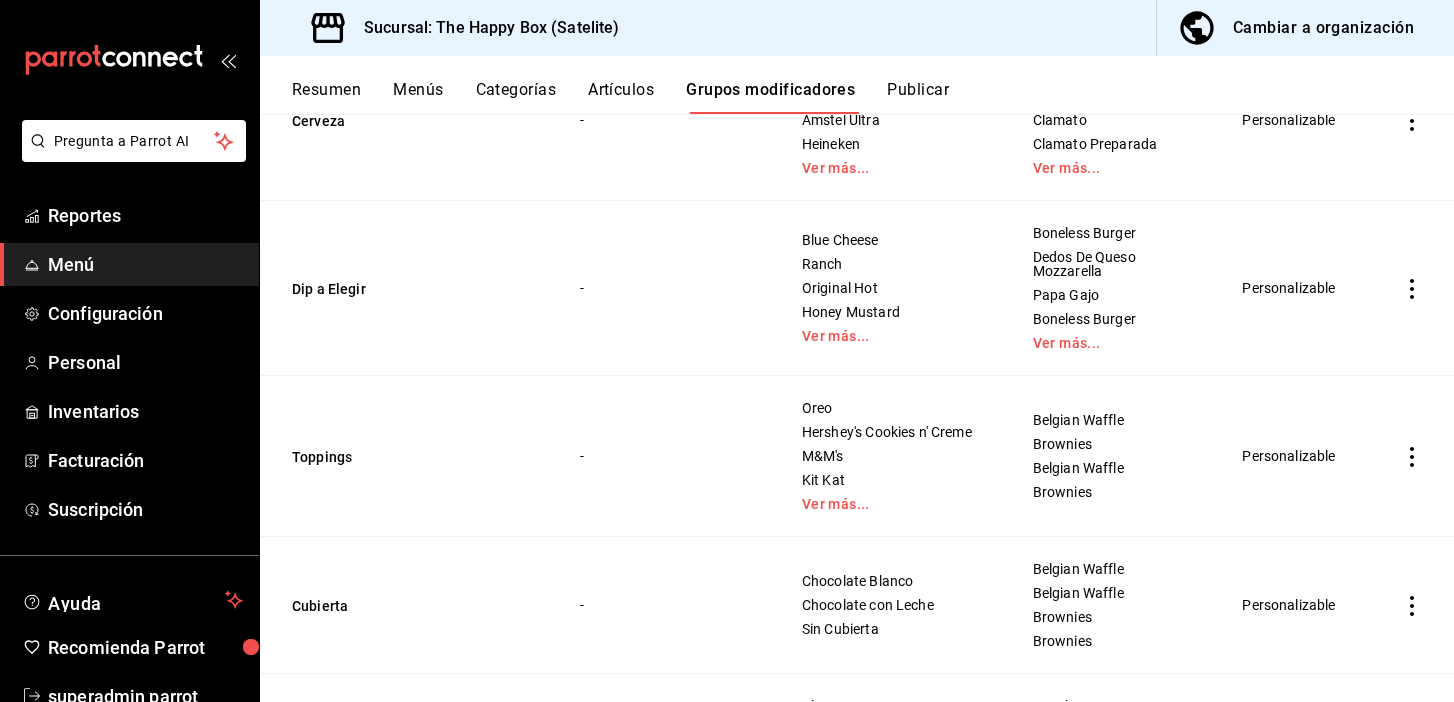 scroll, scrollTop: 2733, scrollLeft: 0, axis: vertical 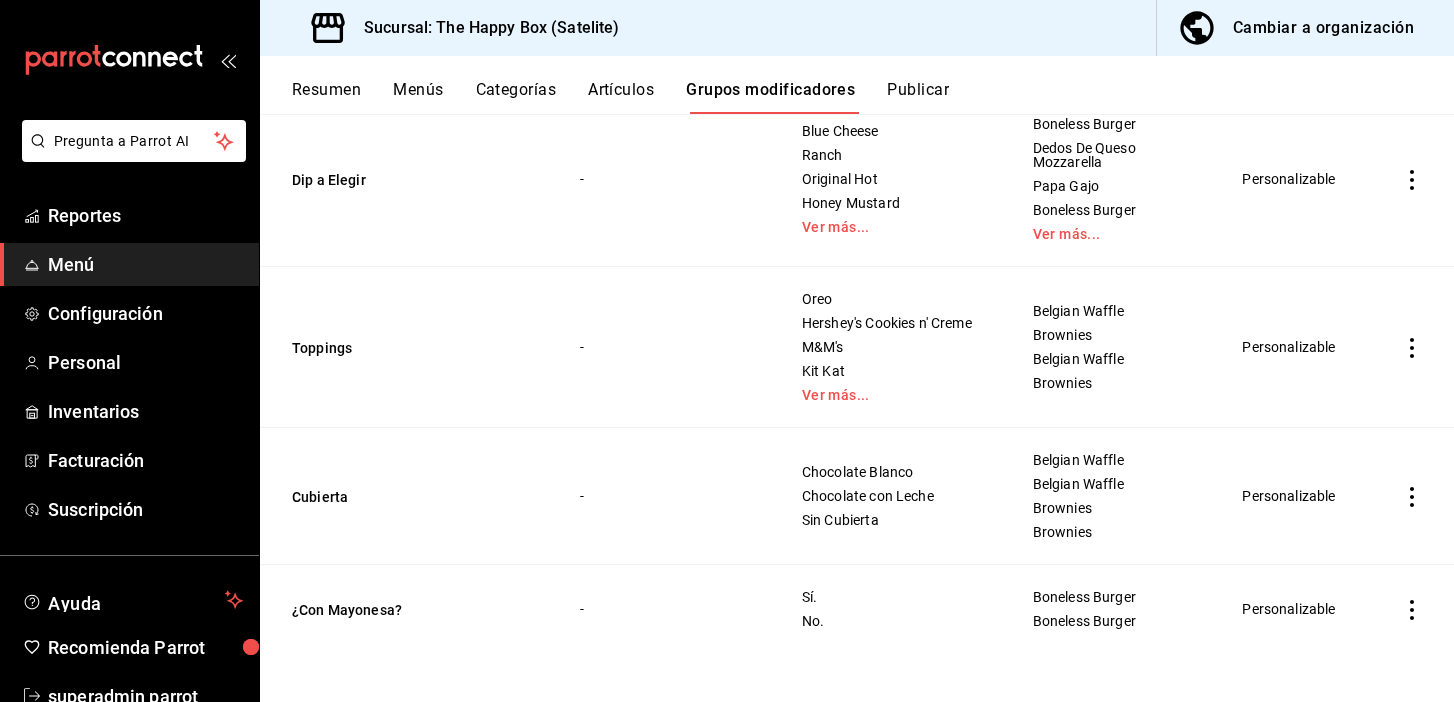 click on "Artículos" at bounding box center [621, 97] 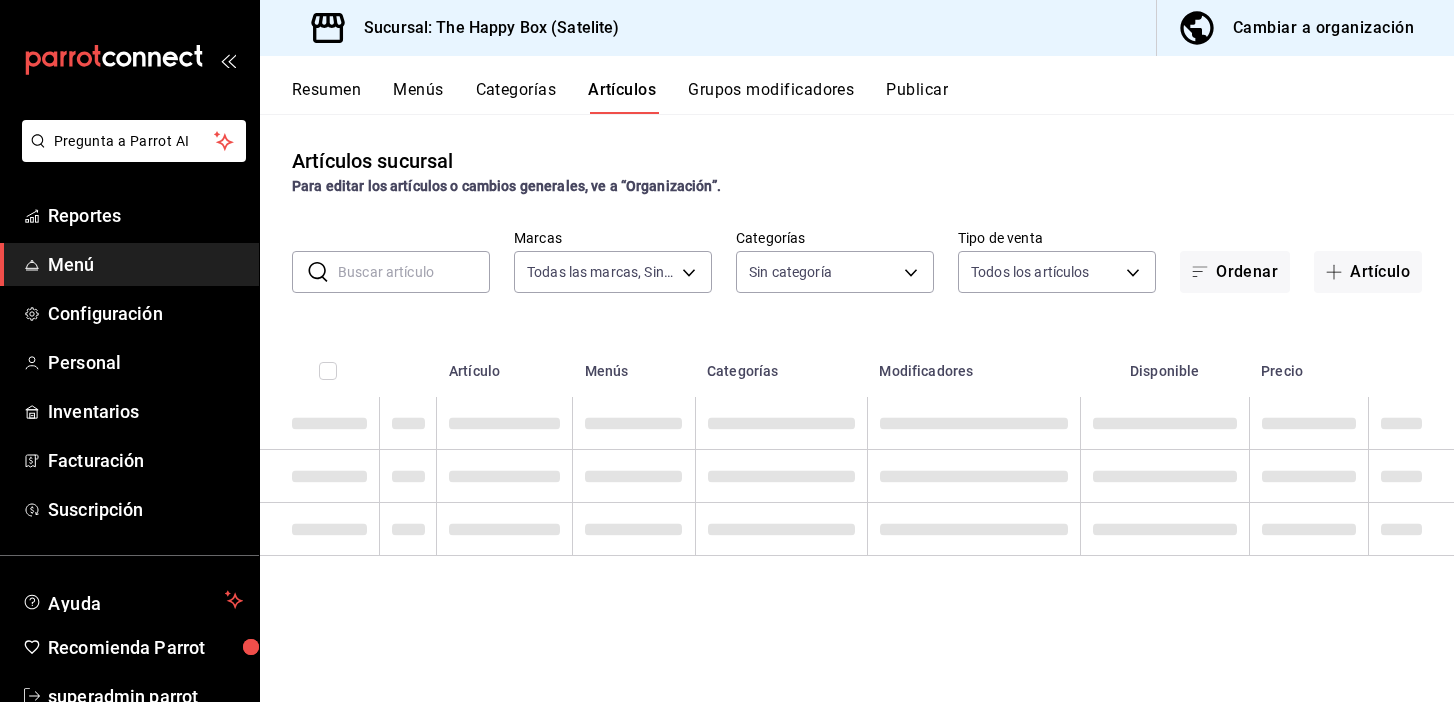 type on "58c7a565-4df7-4662-91b2-7a1e9e046cfe" 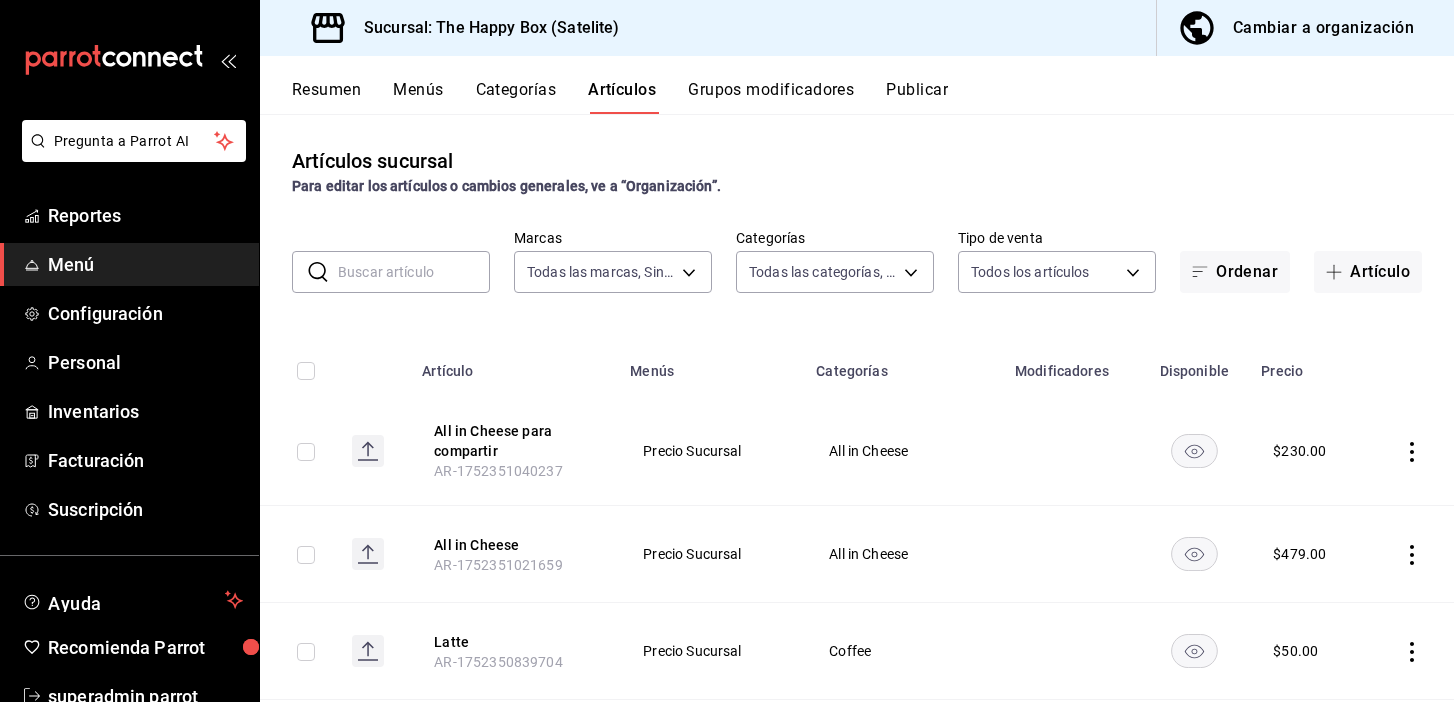 click on "Categorías" at bounding box center (516, 97) 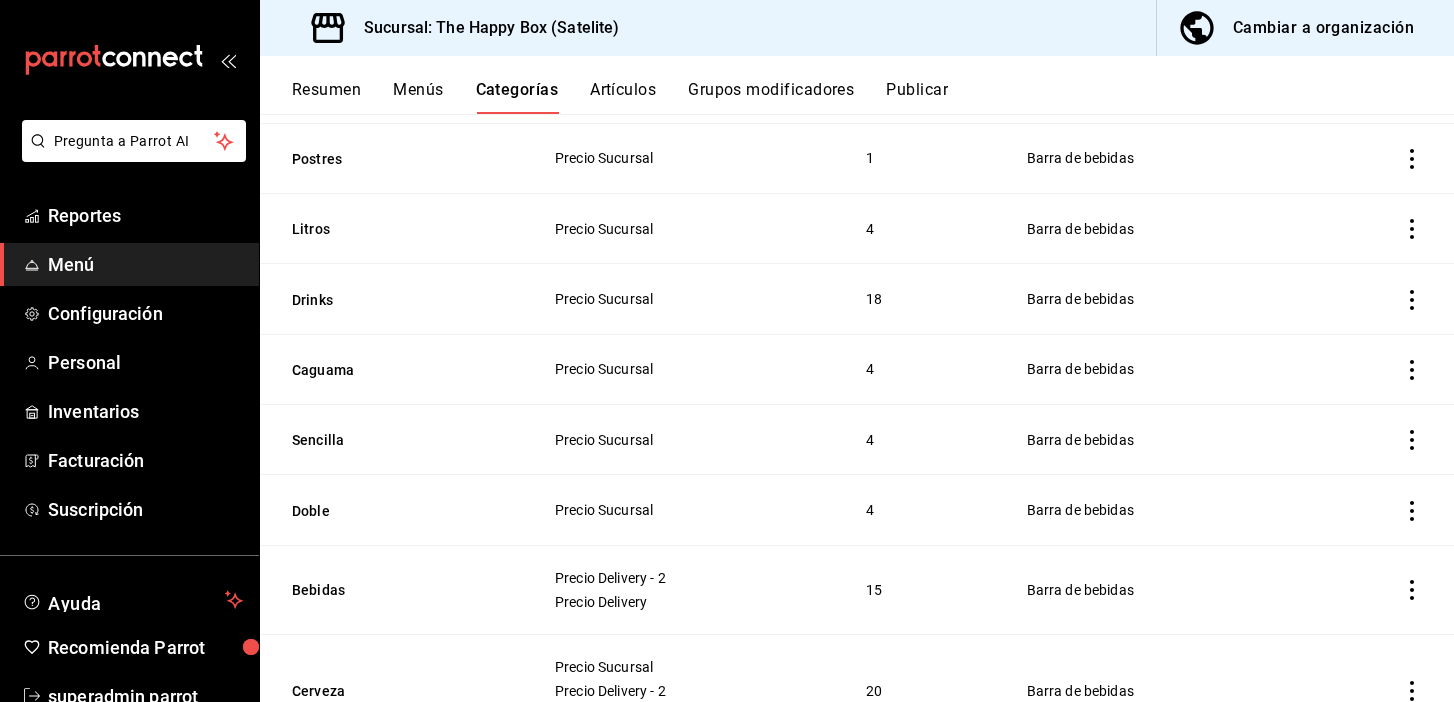 scroll, scrollTop: 616, scrollLeft: 0, axis: vertical 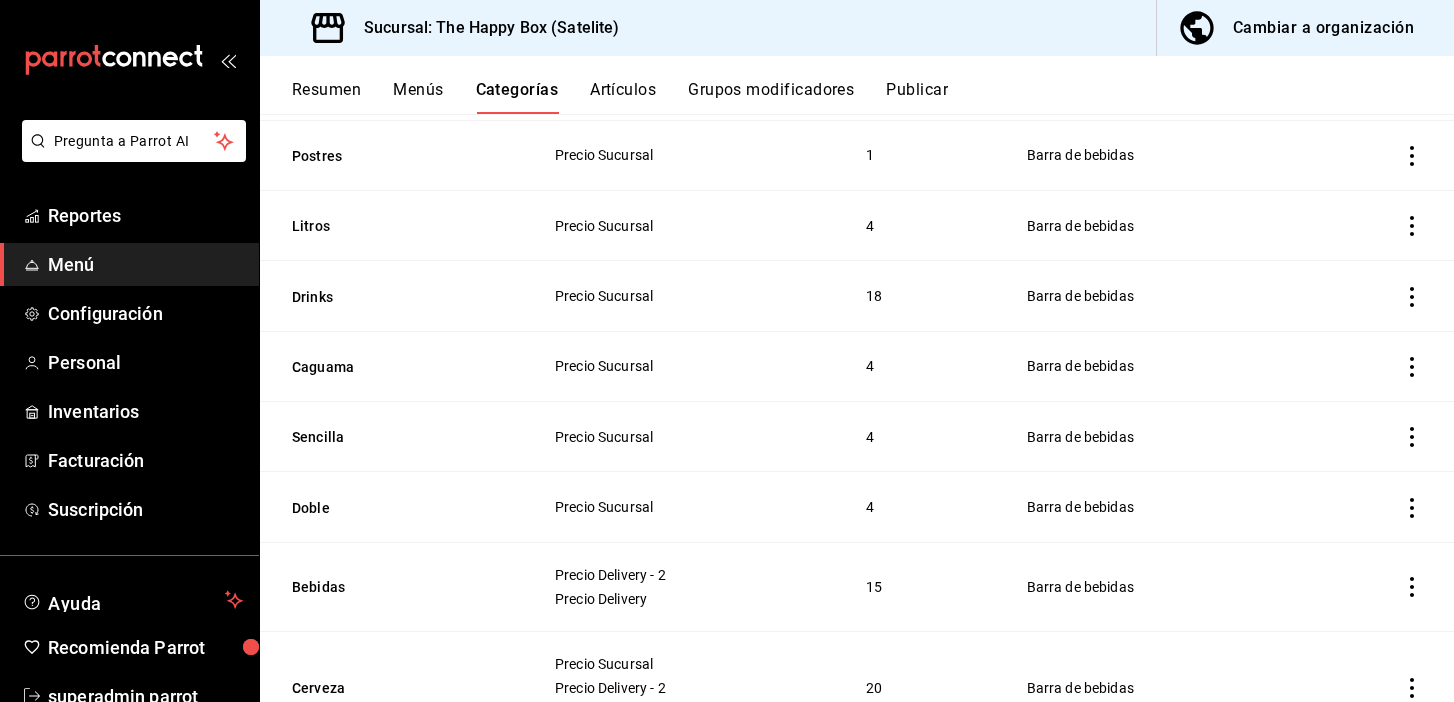 click 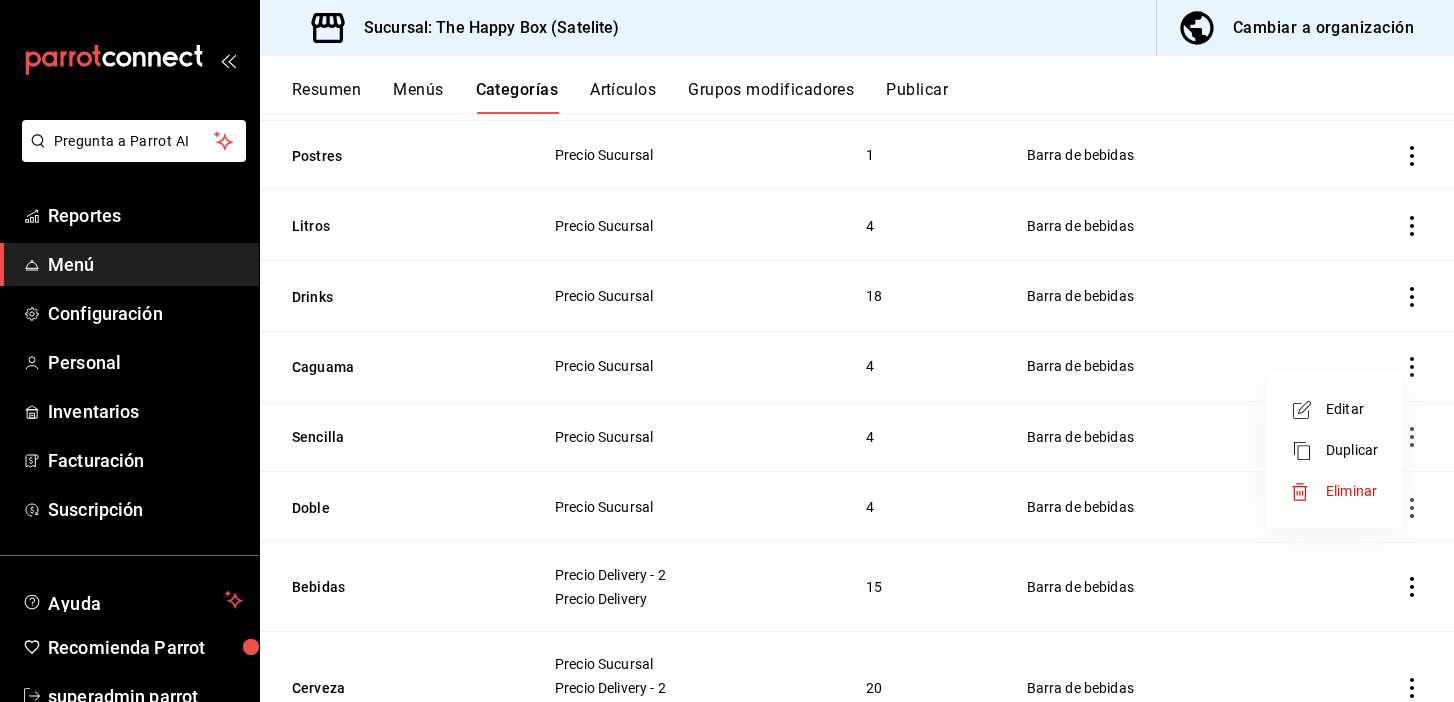 click on "Editar" at bounding box center (1352, 409) 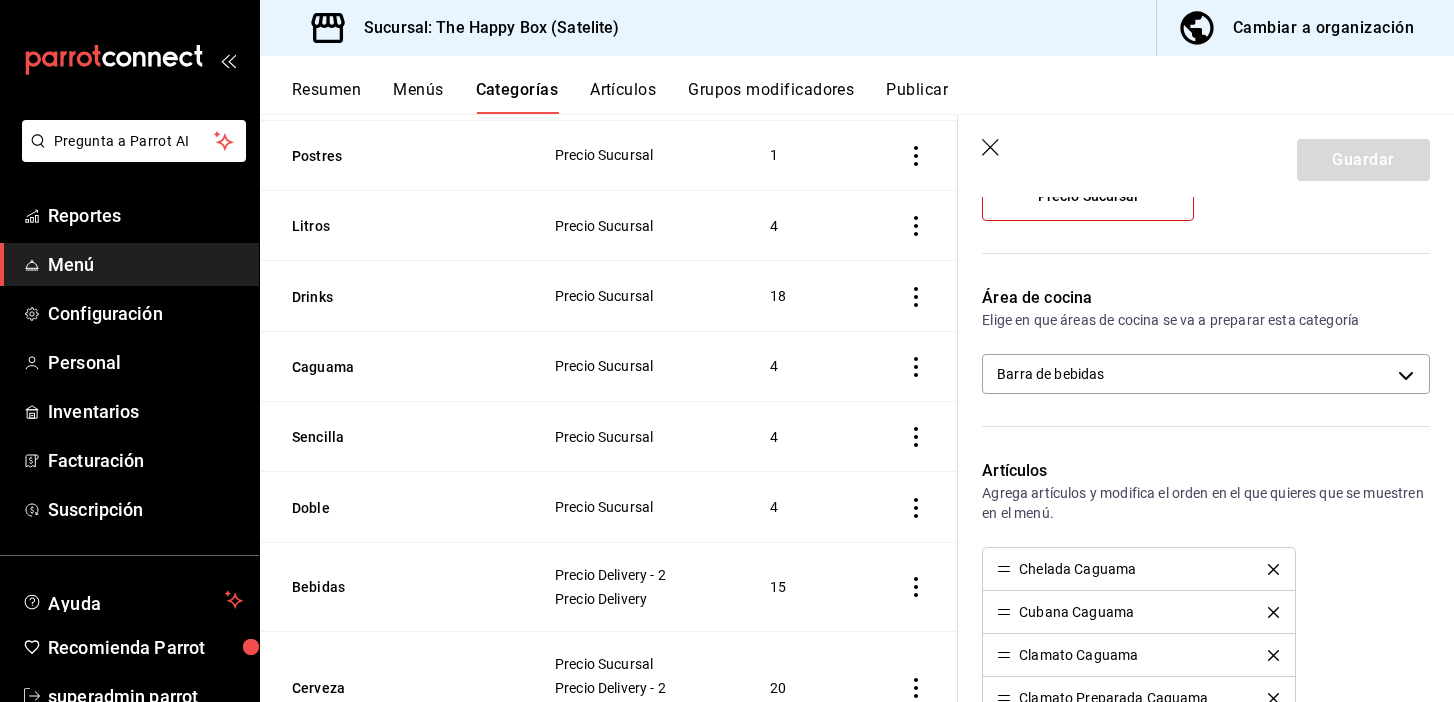 scroll, scrollTop: 323, scrollLeft: 0, axis: vertical 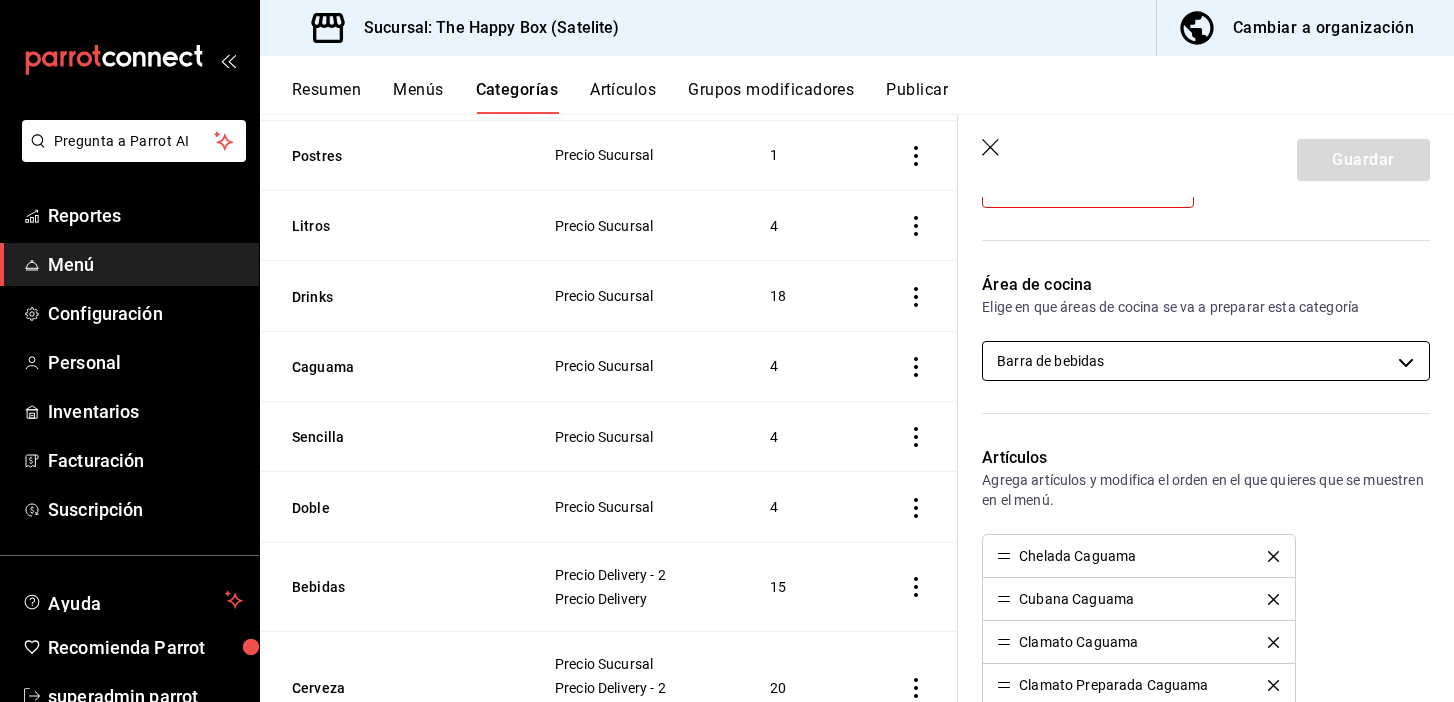 click on "Pregunta a Parrot AI Reportes   Menú   Configuración   Personal   Inventarios   Facturación   Suscripción   Ayuda Recomienda Parrot   superadmin parrot   Sugerir nueva función   Sucursal: The Happy Box (Satelite) Cambiar a organización Resumen Menús Categorías Artículos Grupos modificadores Publicar Categoría sucursal Asigna o edita el área de cocina  de esta sucursal.  Para cambios generales, ve a “Organización”. ​ ​ The Happy Box - Satelite Nombre Menús Artículos Bebidas sin alcohol Precio Sucursal 19 Papas y Snacks Precio Sucursal 12 Boneless R Precio Sucursal 5 All in Cheese Precio Sucursal 2 Coffee Precio Sucursal 4 Milkshakes Precio Sucursal 2 Postres Precio Sucursal 1 Litros Precio Sucursal 4 Drinks Precio Sucursal 18 Caguama Precio Sucursal 4 Sencilla Precio Sucursal 4 Doble Precio Sucursal 4 Bebidas Precio Delivery - 2 Precio Delivery 15 Cerveza Precio Sucursal Precio Delivery - 2 Precio Delivery 20 Papas & Snacks Precio Delivery - 2 Precio Delivery 8 Alitas Precio Sucursal 3 1" at bounding box center (727, 351) 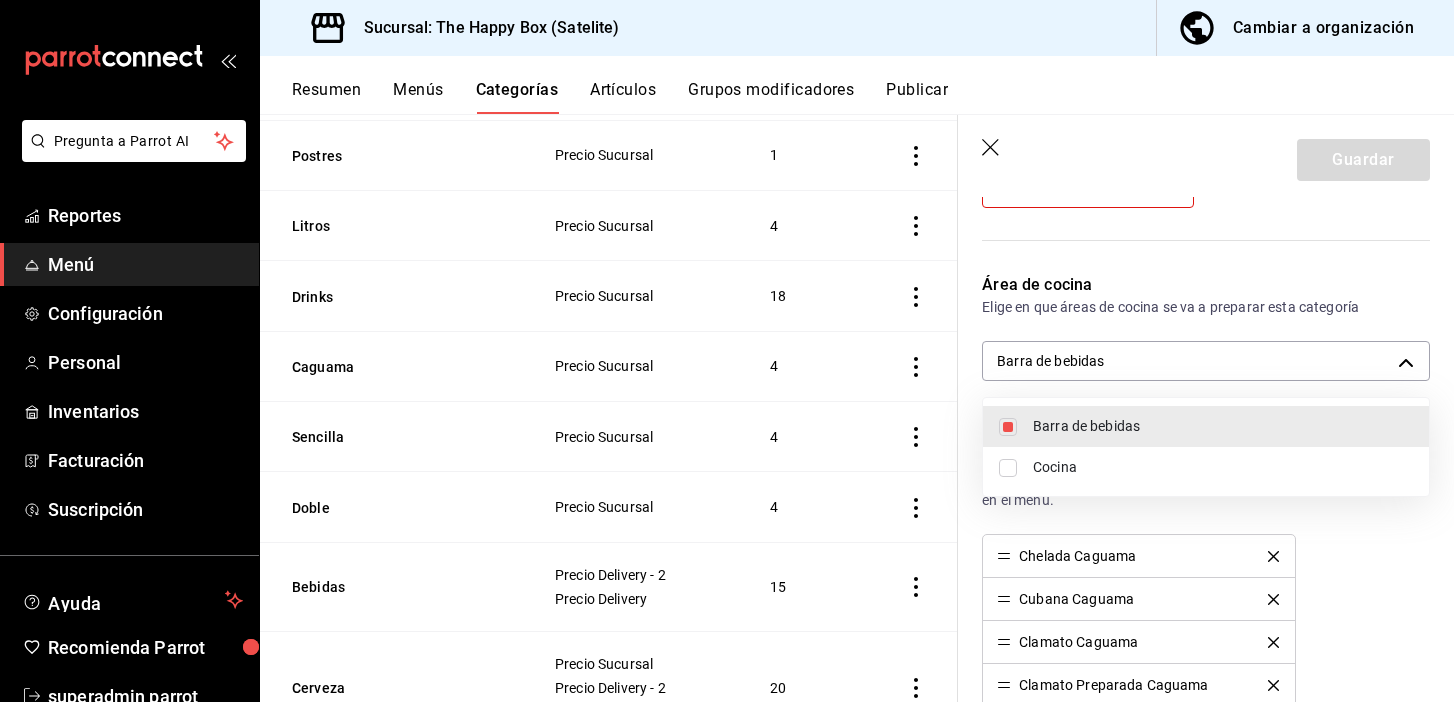 click at bounding box center (727, 351) 